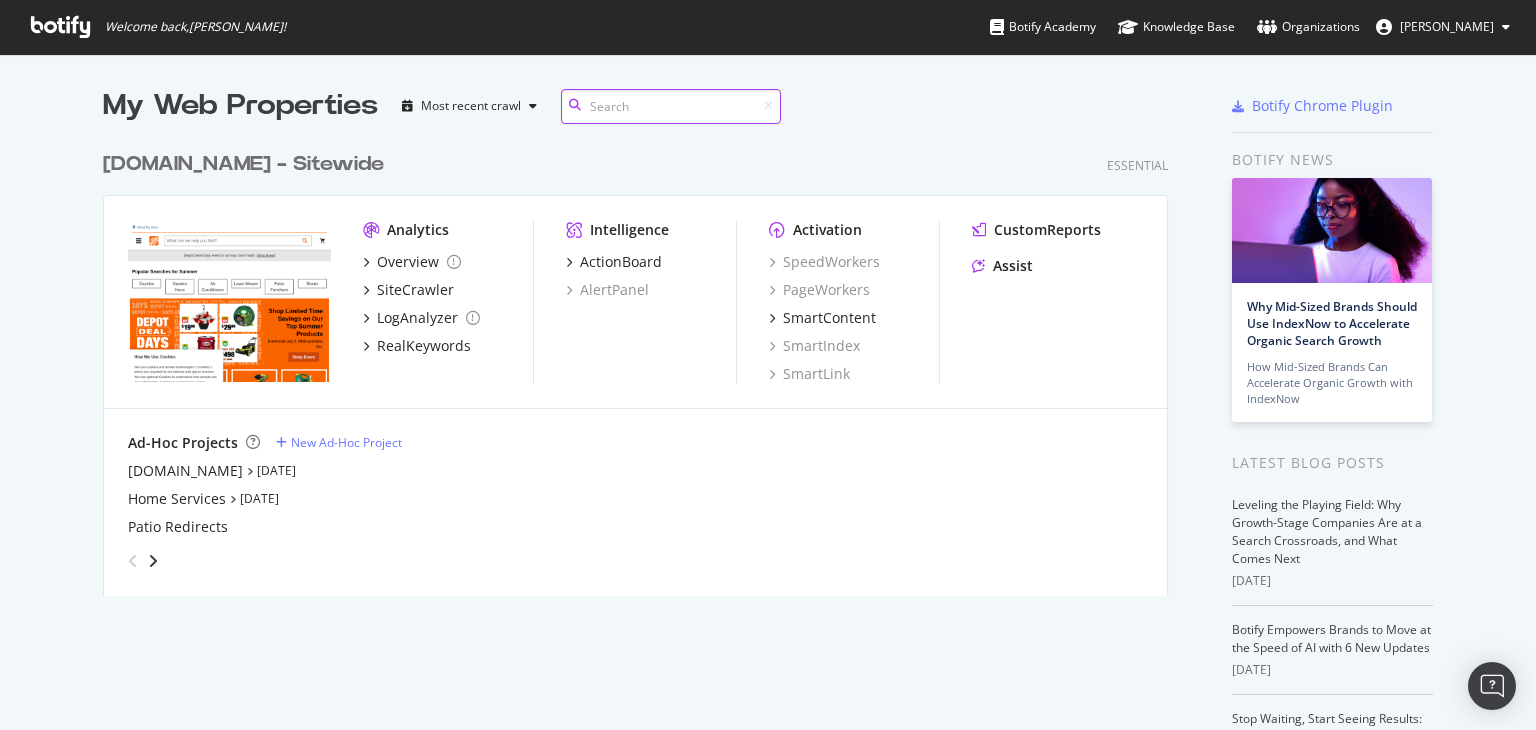scroll, scrollTop: 0, scrollLeft: 0, axis: both 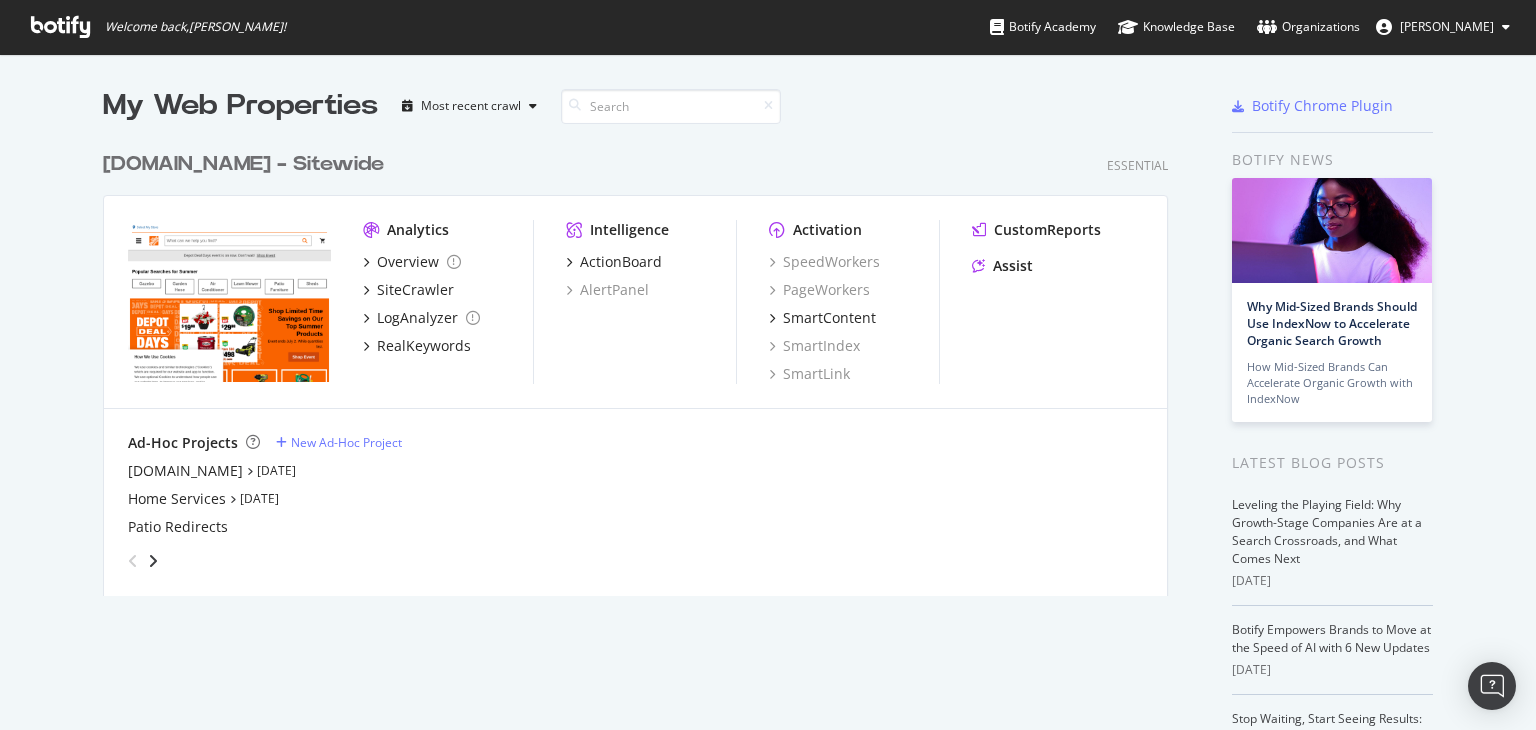 click on "My Web Properties Most recent crawl [DOMAIN_NAME] - Sitewide Essential Analytics Overview SiteCrawler LogAnalyzer RealKeywords Intelligence ActionBoard AlertPanel Activation SpeedWorkers PageWorkers SmartContent SmartIndex SmartLink CustomReports Assist Ad-Hoc Projects New Ad-Hoc Project [DOMAIN_NAME] [DATE] Home Services [DATE] Patio Redirects" at bounding box center (655, 517) 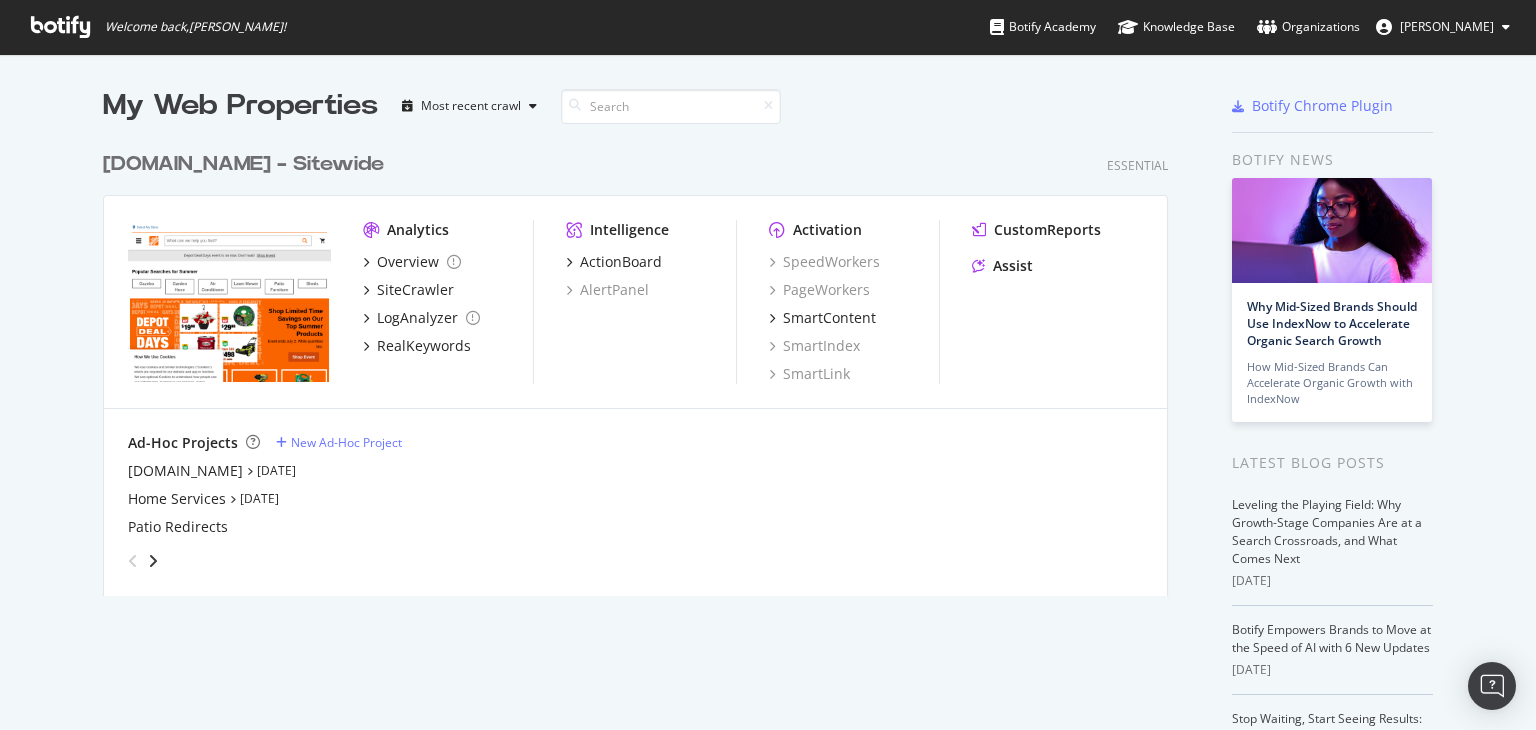 click on "[DOMAIN_NAME] - Sitewide" at bounding box center (243, 164) 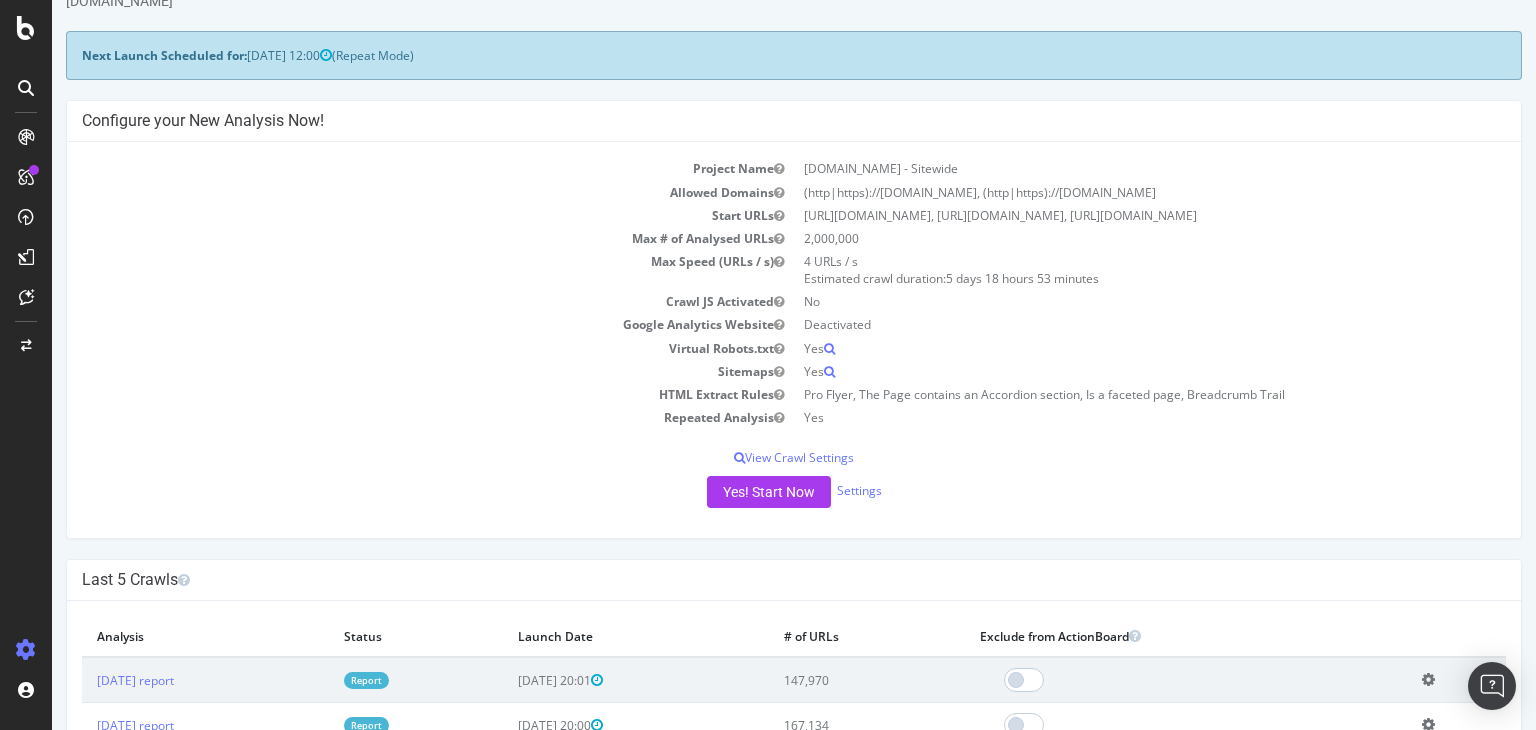 scroll, scrollTop: 200, scrollLeft: 0, axis: vertical 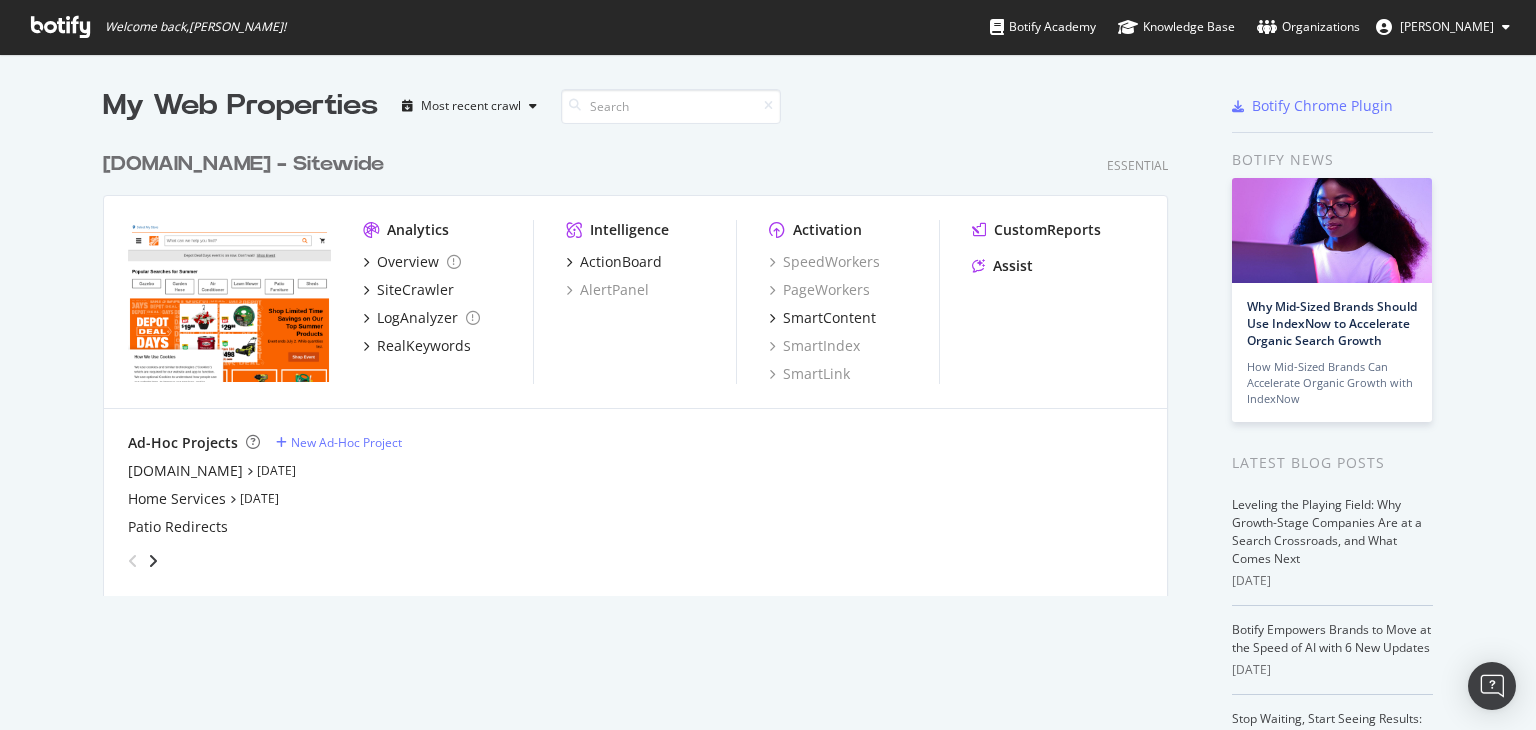 click at bounding box center (229, 301) 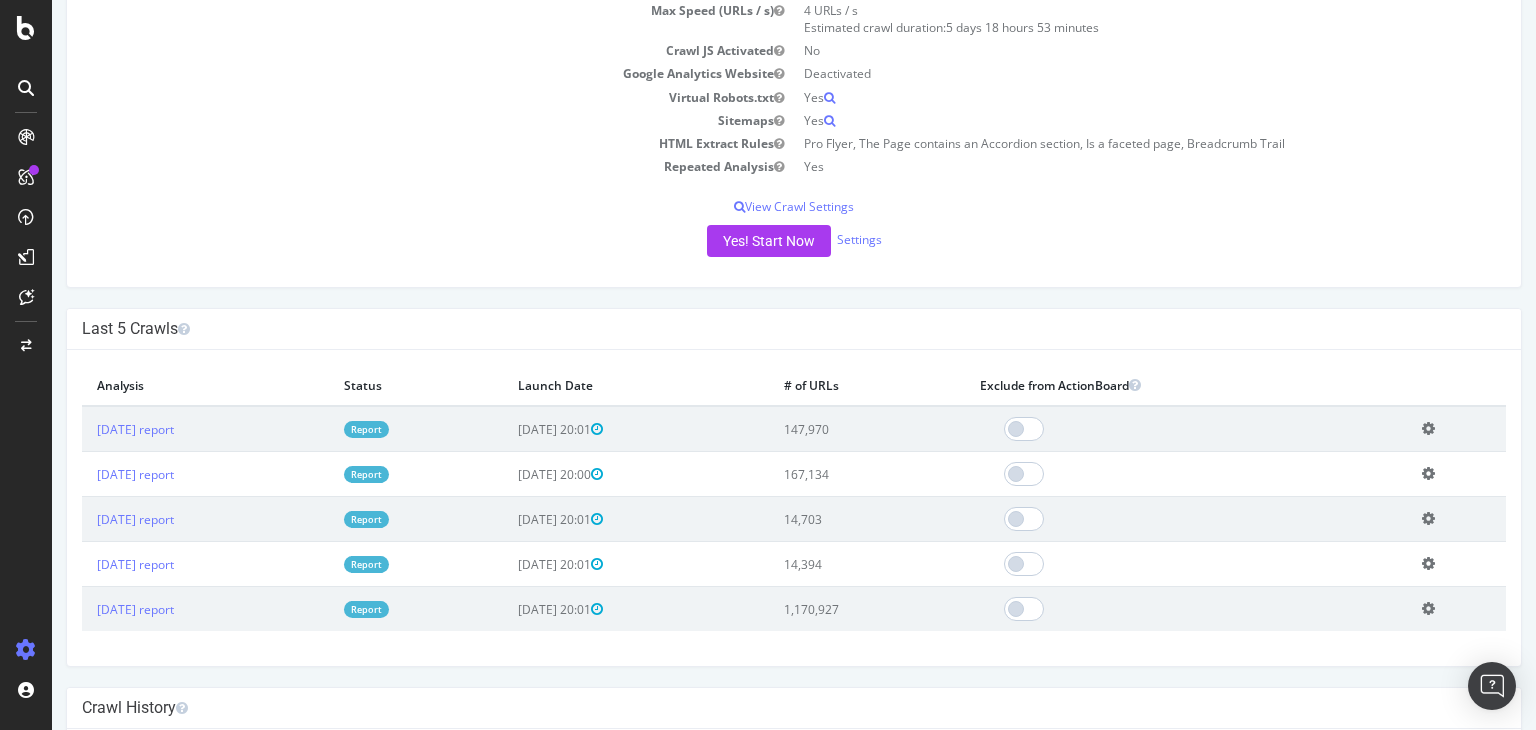 scroll, scrollTop: 116, scrollLeft: 0, axis: vertical 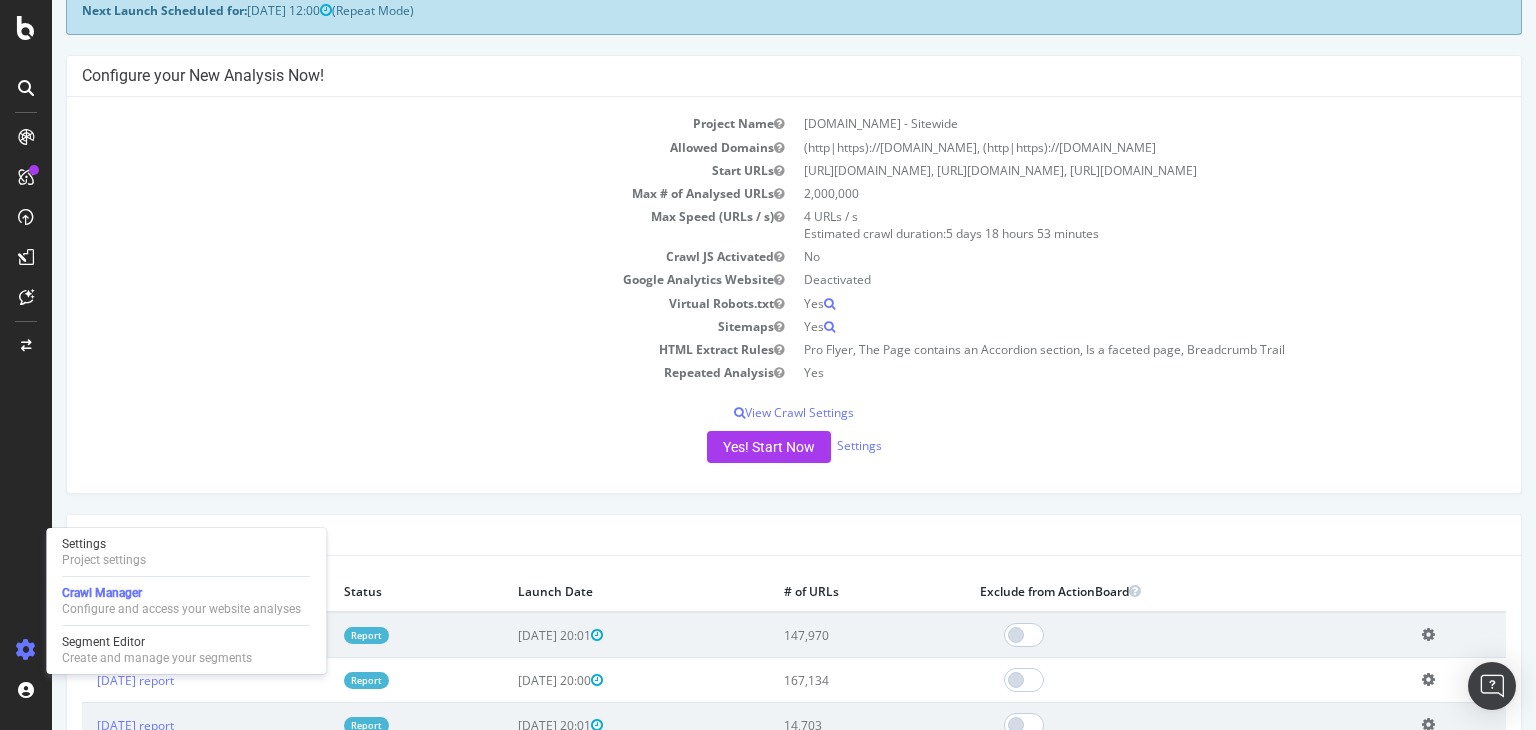 click at bounding box center [26, 650] 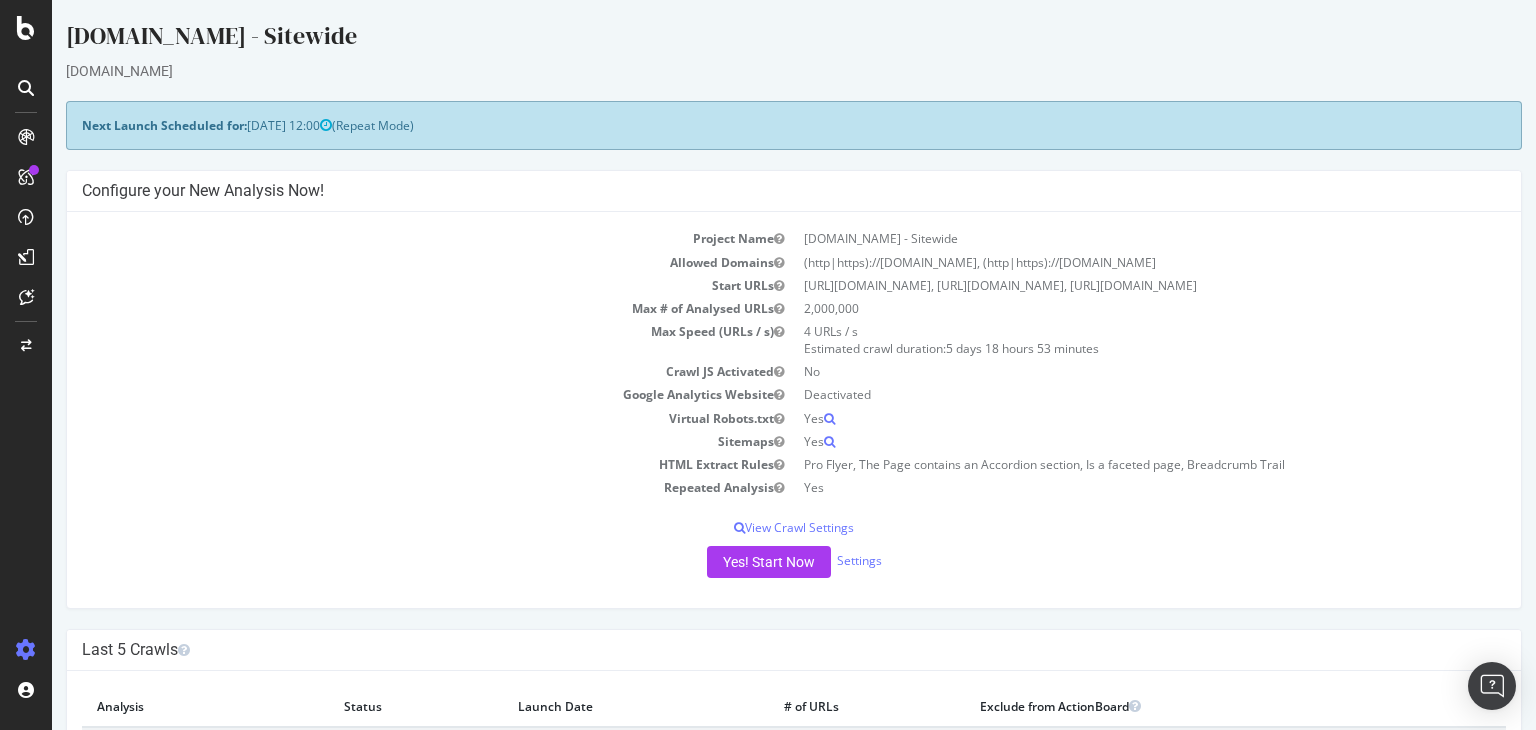 scroll, scrollTop: 0, scrollLeft: 0, axis: both 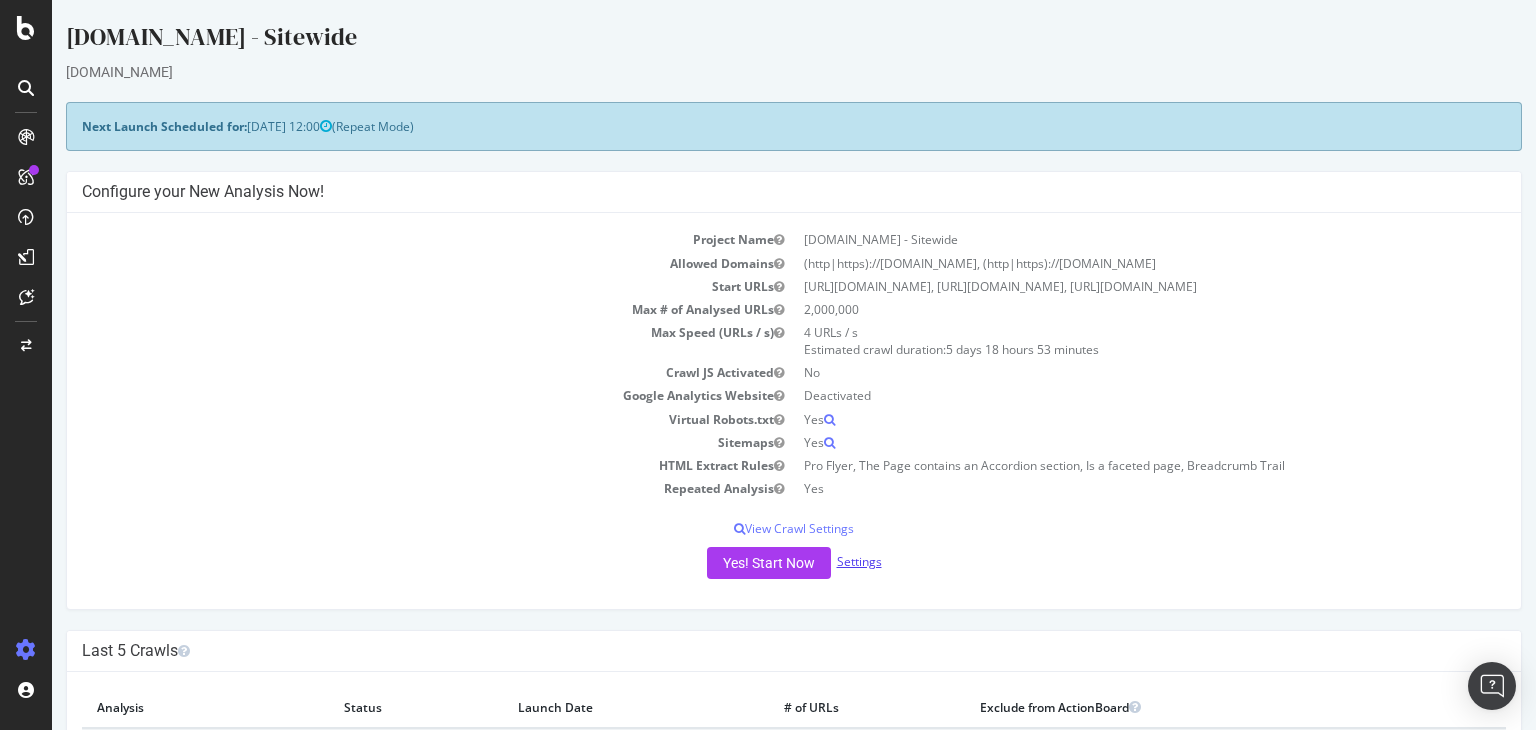 click on "Settings" at bounding box center [859, 561] 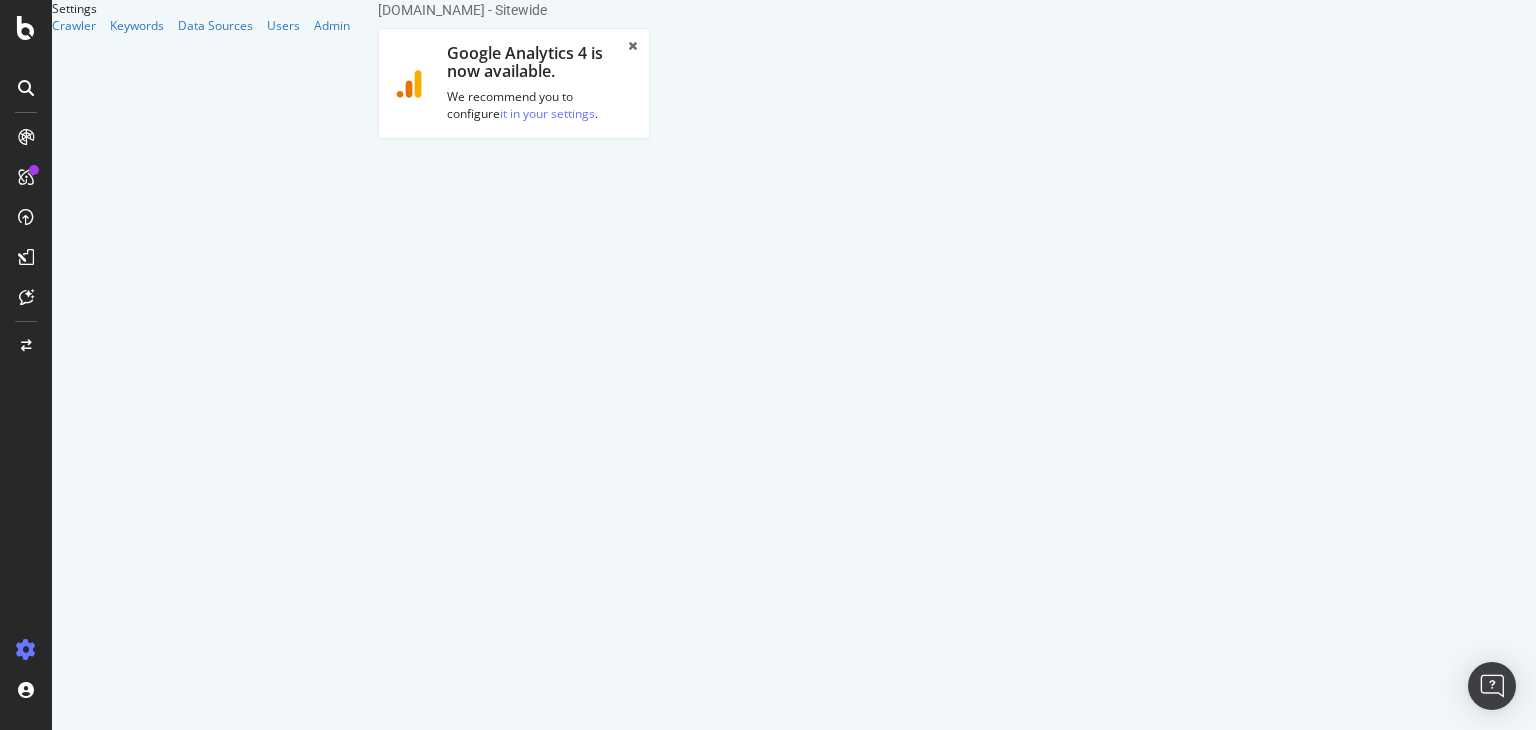 scroll, scrollTop: 0, scrollLeft: 0, axis: both 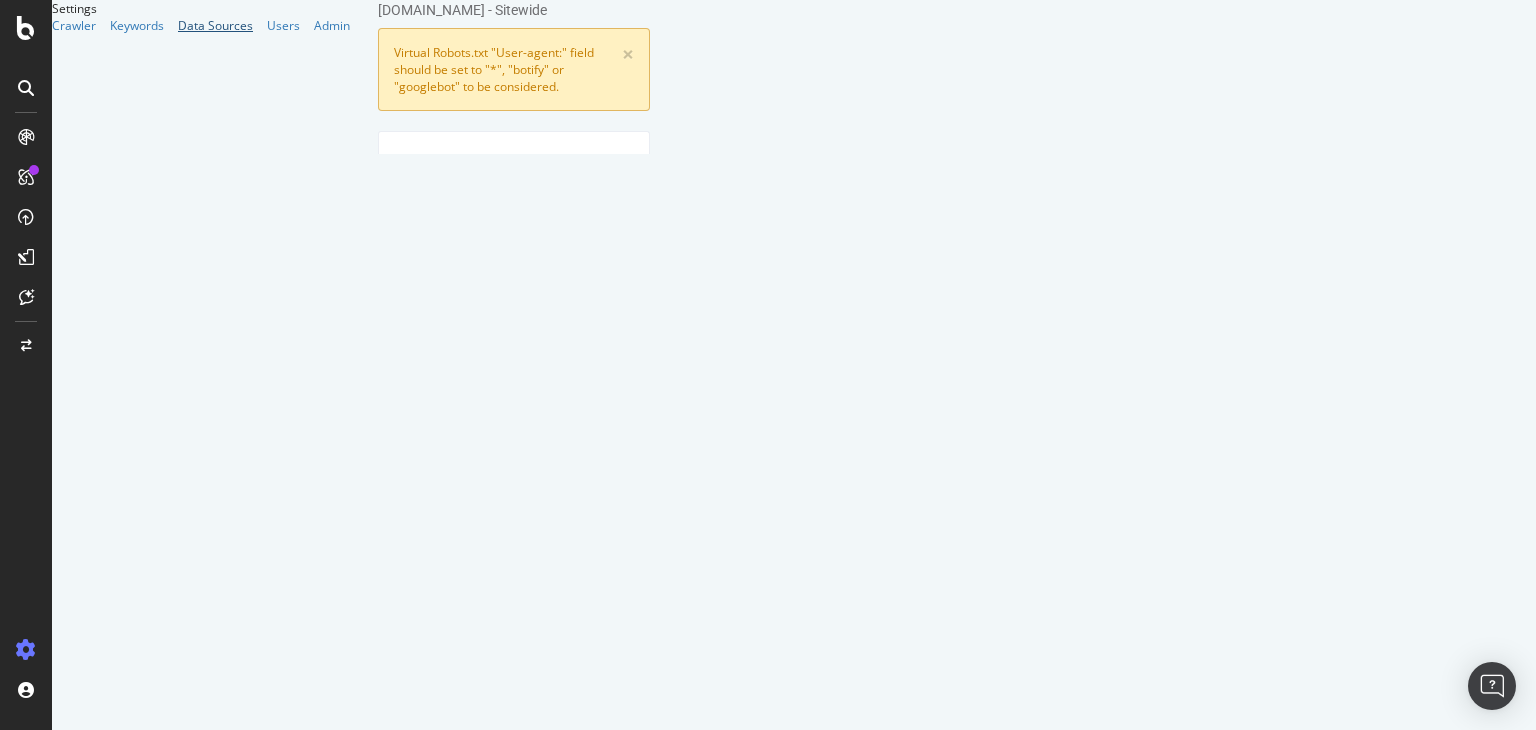click on "Data Sources" at bounding box center [215, 25] 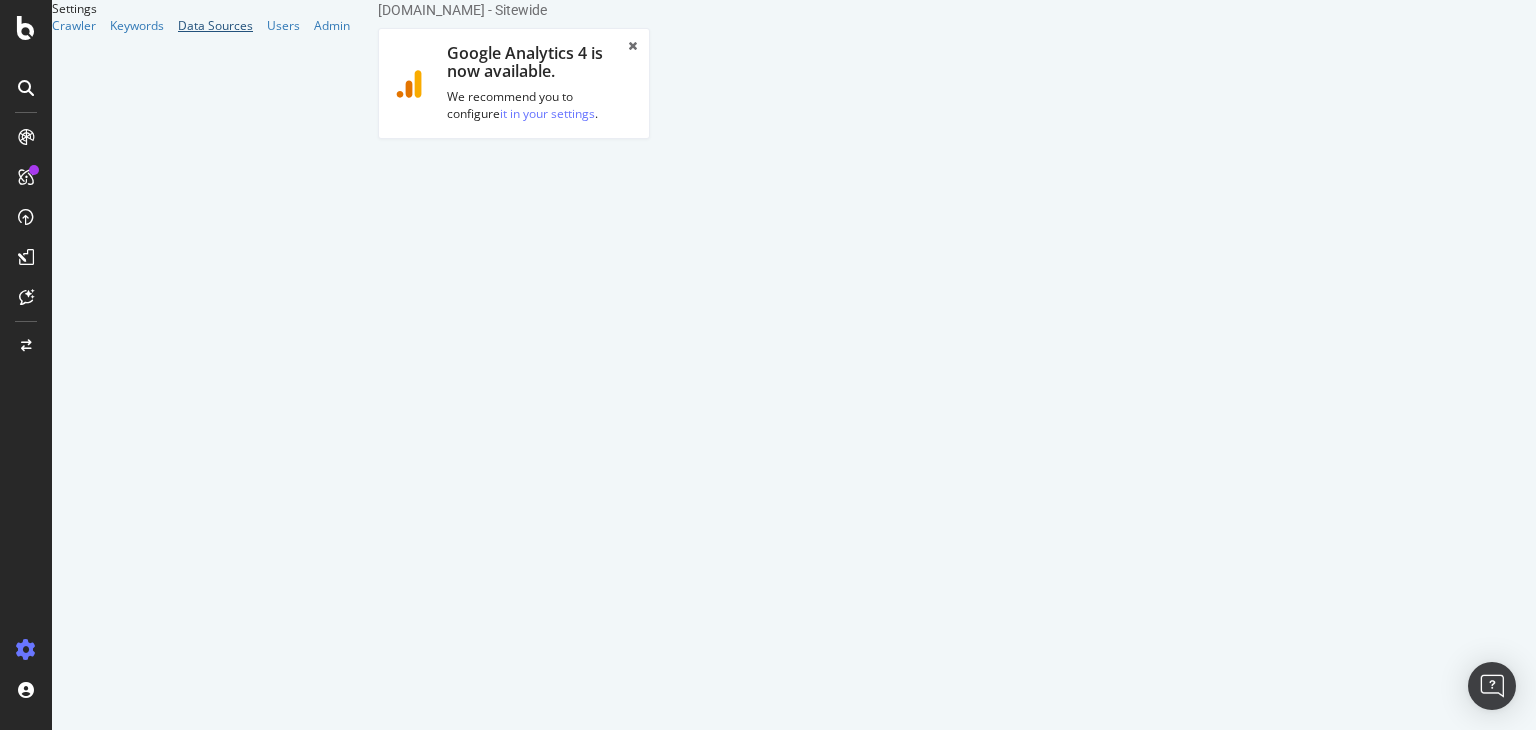 scroll, scrollTop: 0, scrollLeft: 0, axis: both 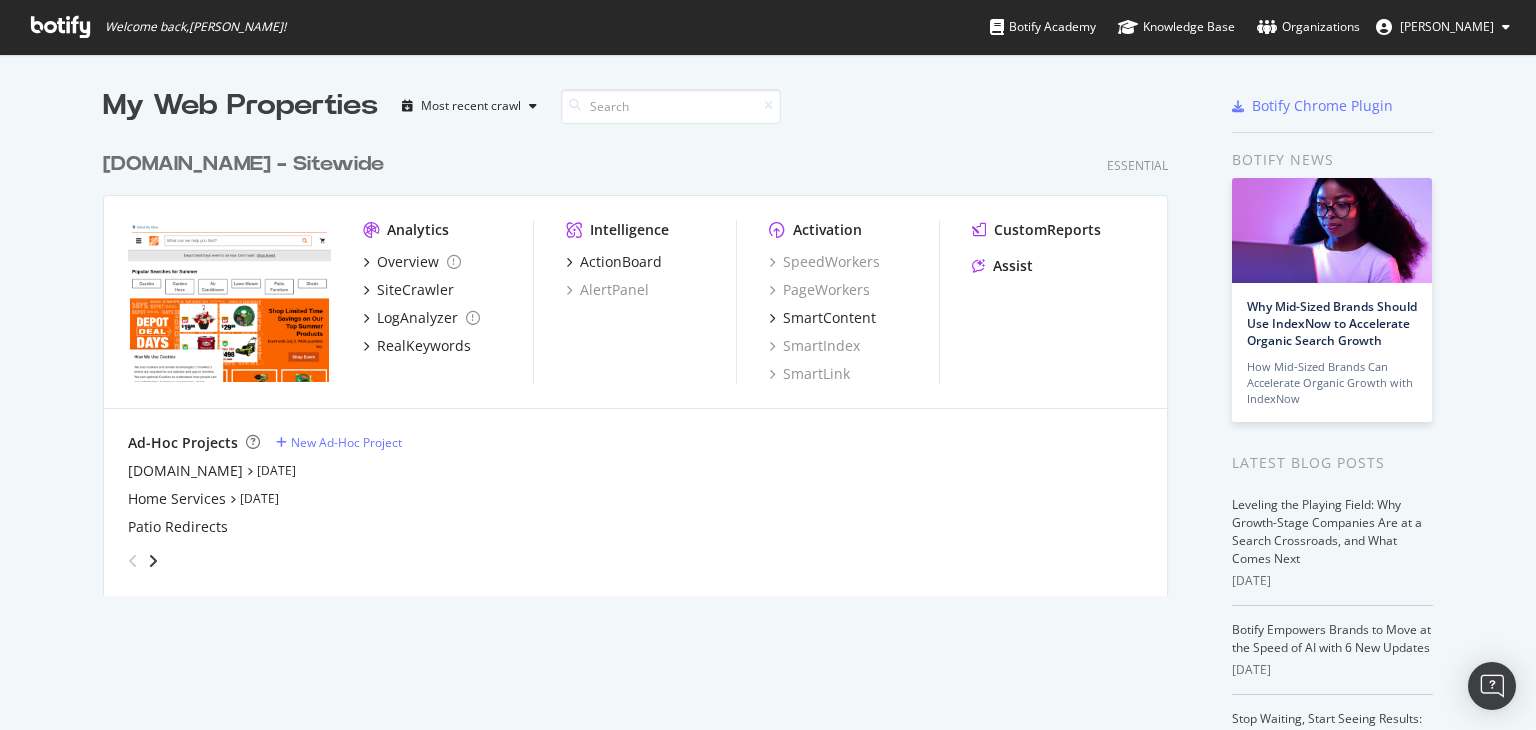 click on "[DOMAIN_NAME] - Sitewide Essential Analytics Overview SiteCrawler LogAnalyzer RealKeywords Intelligence ActionBoard AlertPanel Activation SpeedWorkers PageWorkers SmartContent SmartIndex SmartLink CustomReports Assist Ad-Hoc Projects New Ad-Hoc Project [DOMAIN_NAME] [DATE] Home Services [DATE] Patio Redirects" at bounding box center (643, 361) 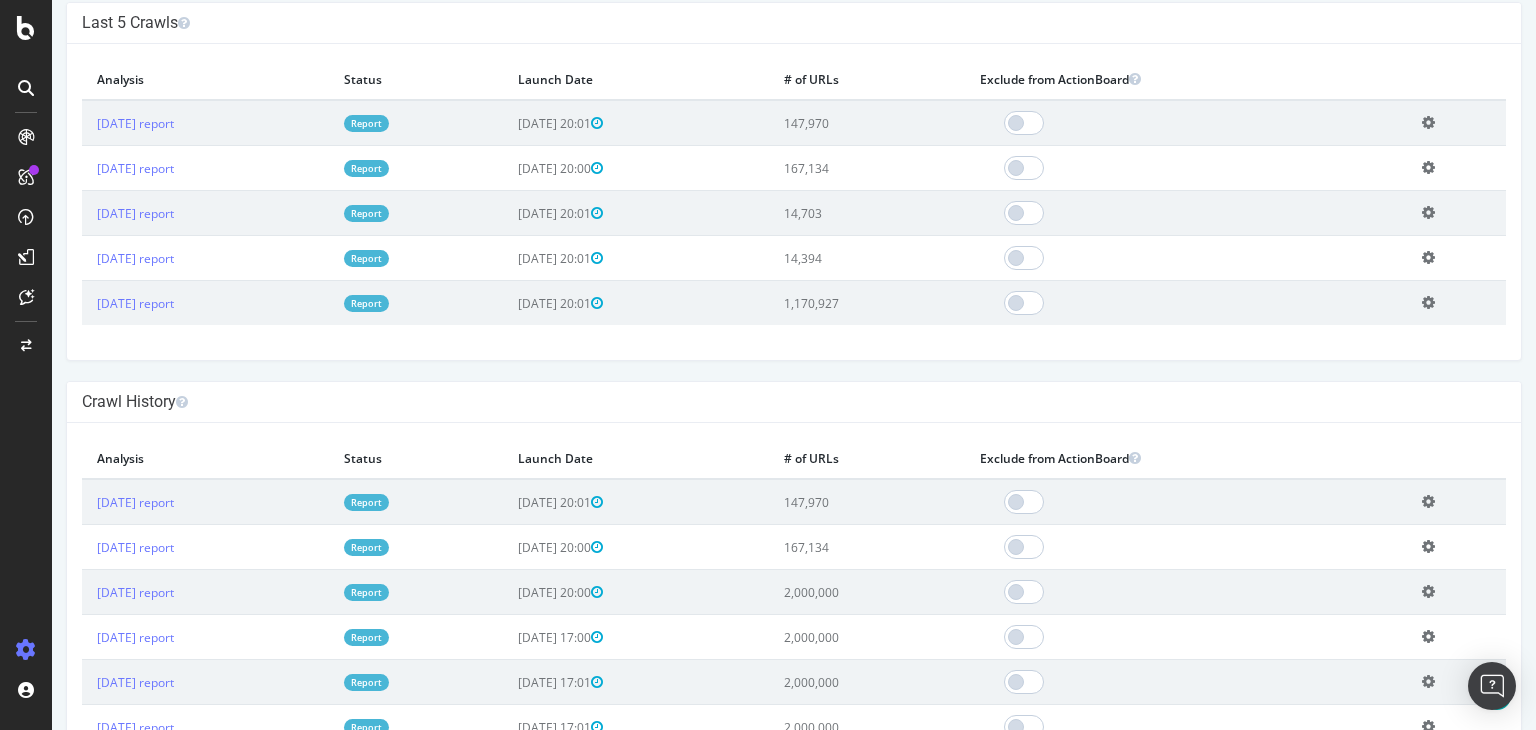 scroll, scrollTop: 0, scrollLeft: 0, axis: both 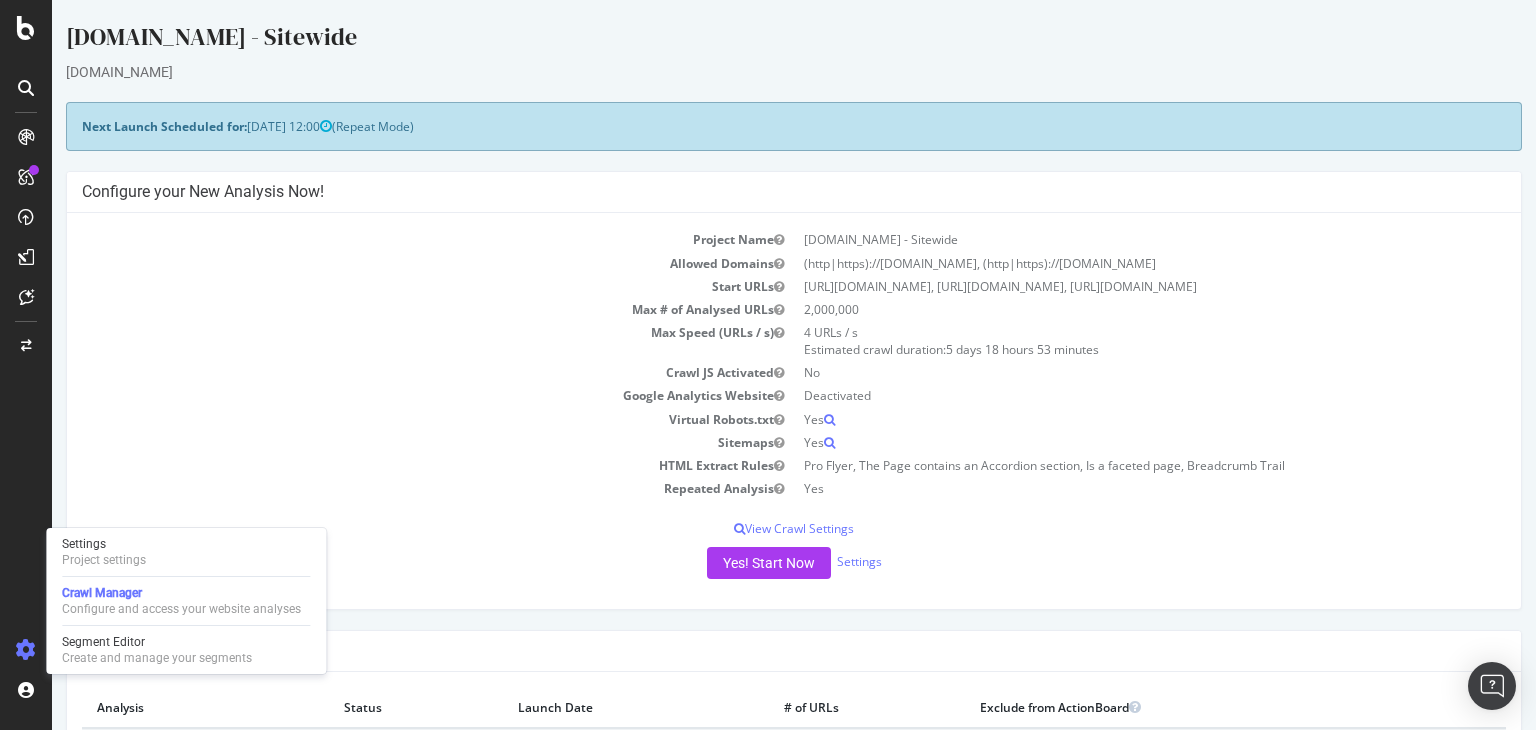 click at bounding box center [26, 650] 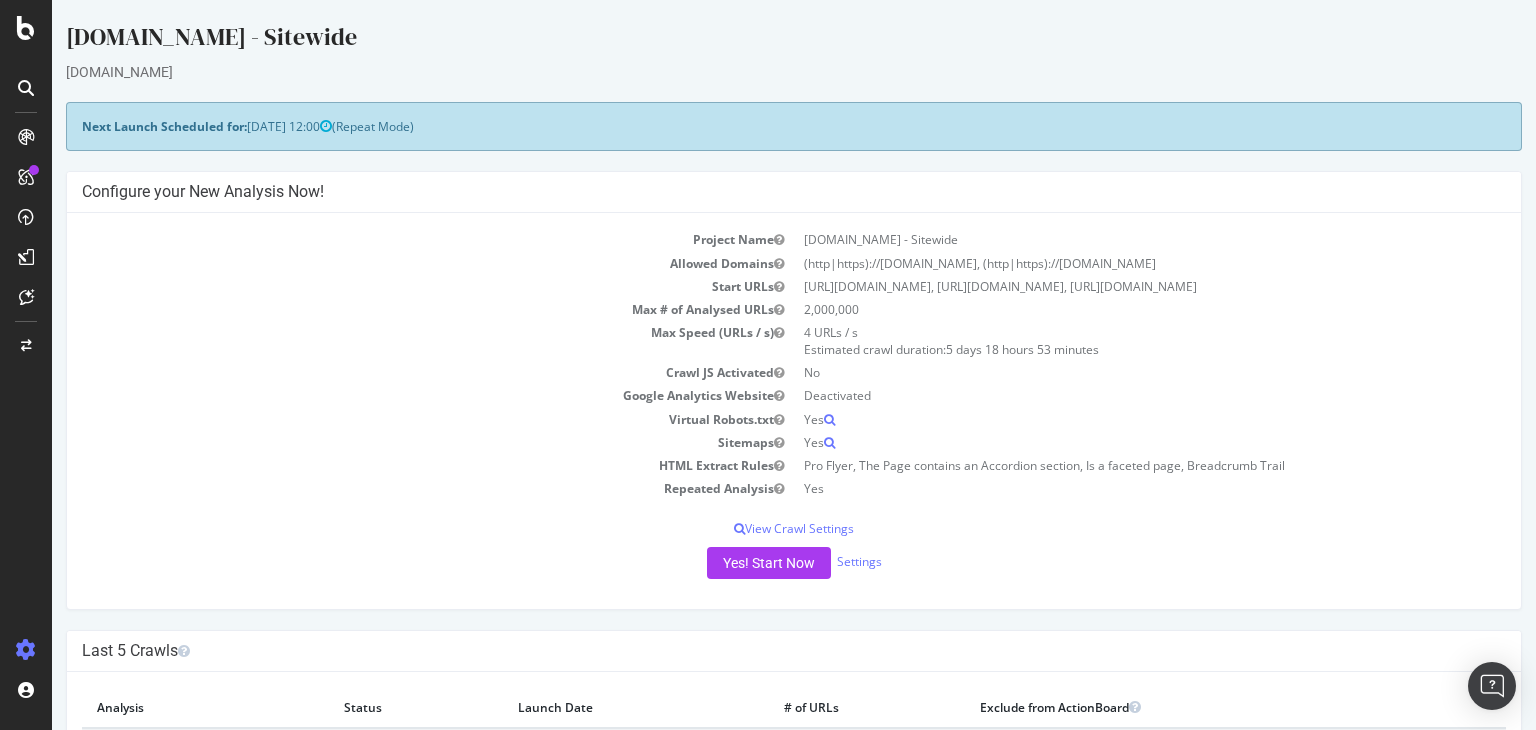 click at bounding box center [26, 650] 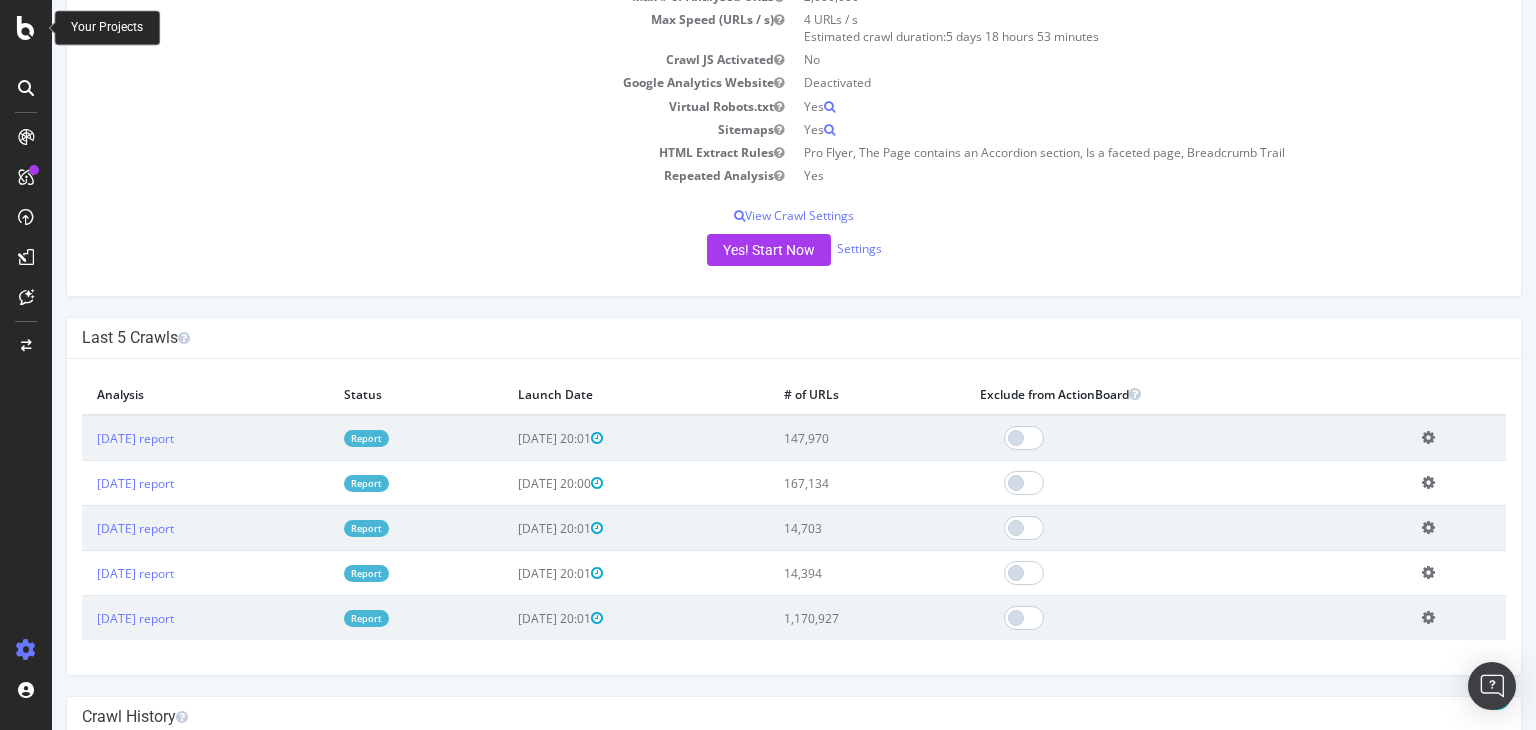 scroll, scrollTop: 200, scrollLeft: 0, axis: vertical 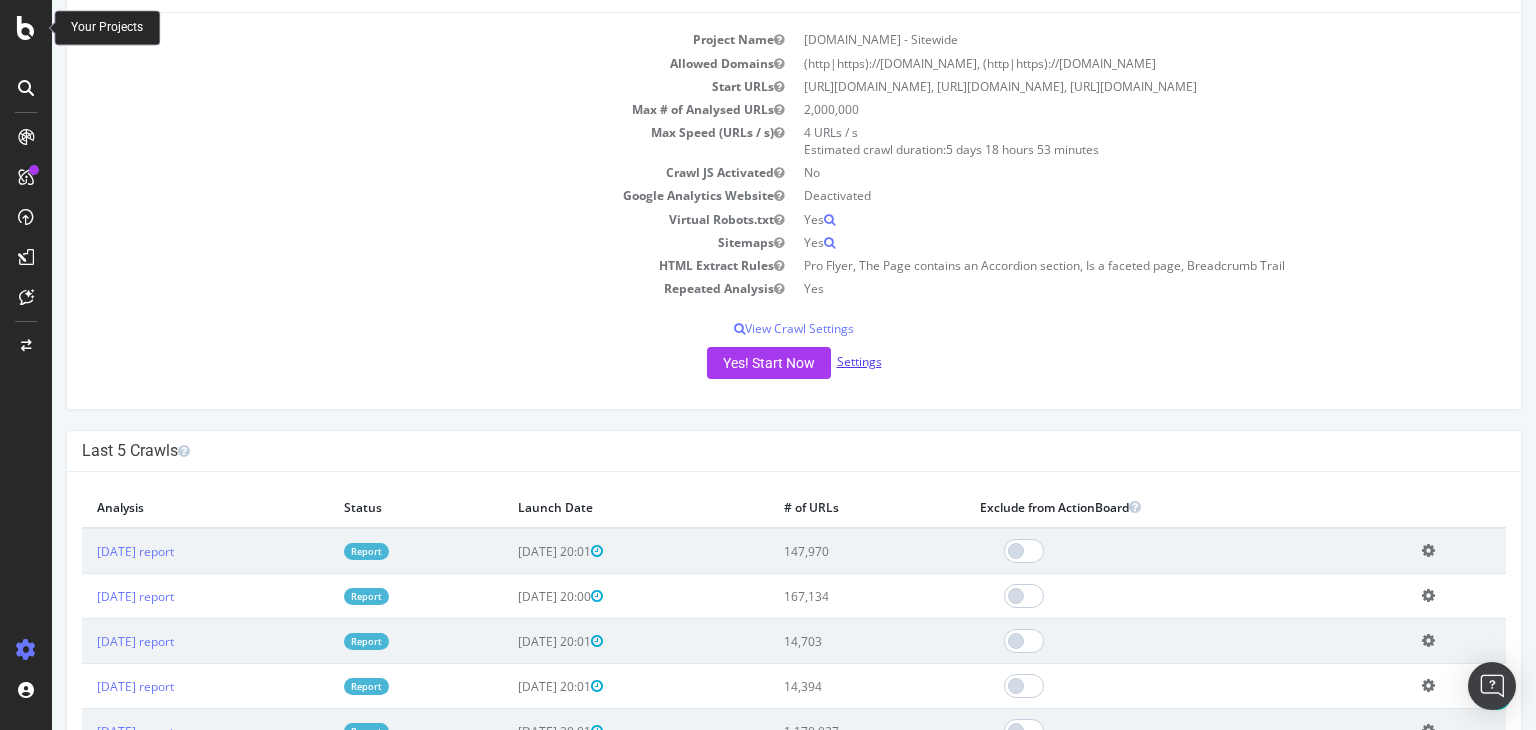 click on "Settings" at bounding box center [859, 361] 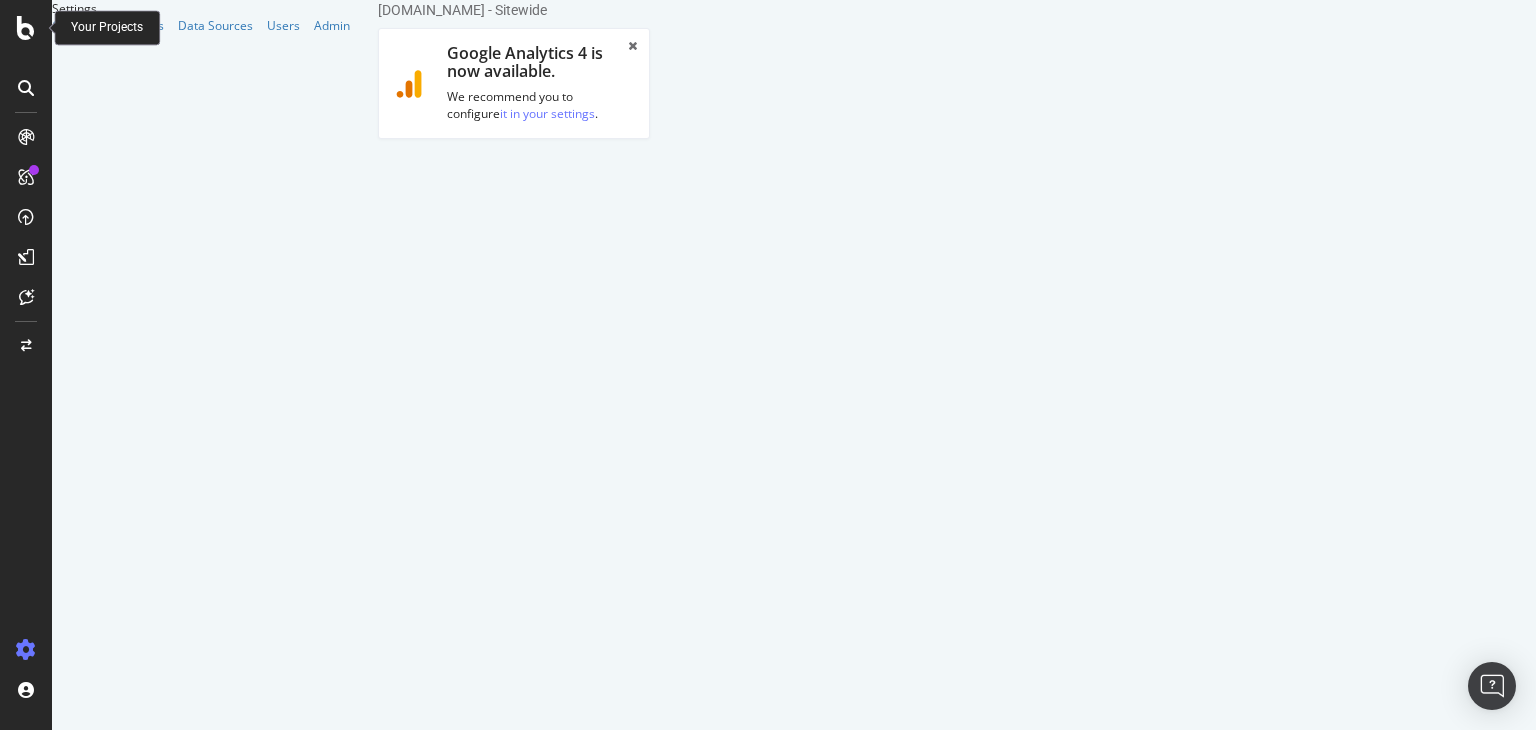 scroll, scrollTop: 0, scrollLeft: 0, axis: both 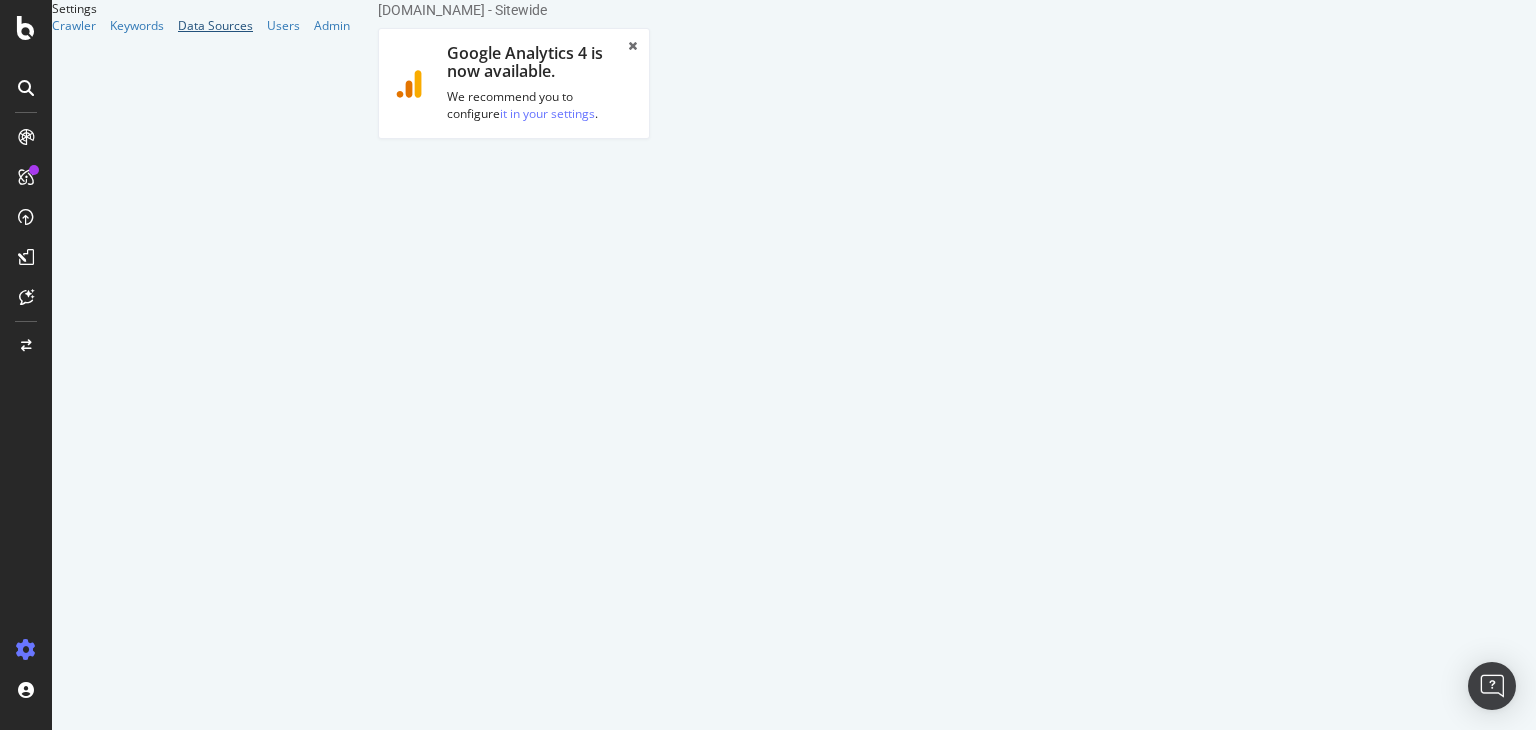 click on "Data Sources" at bounding box center [215, 25] 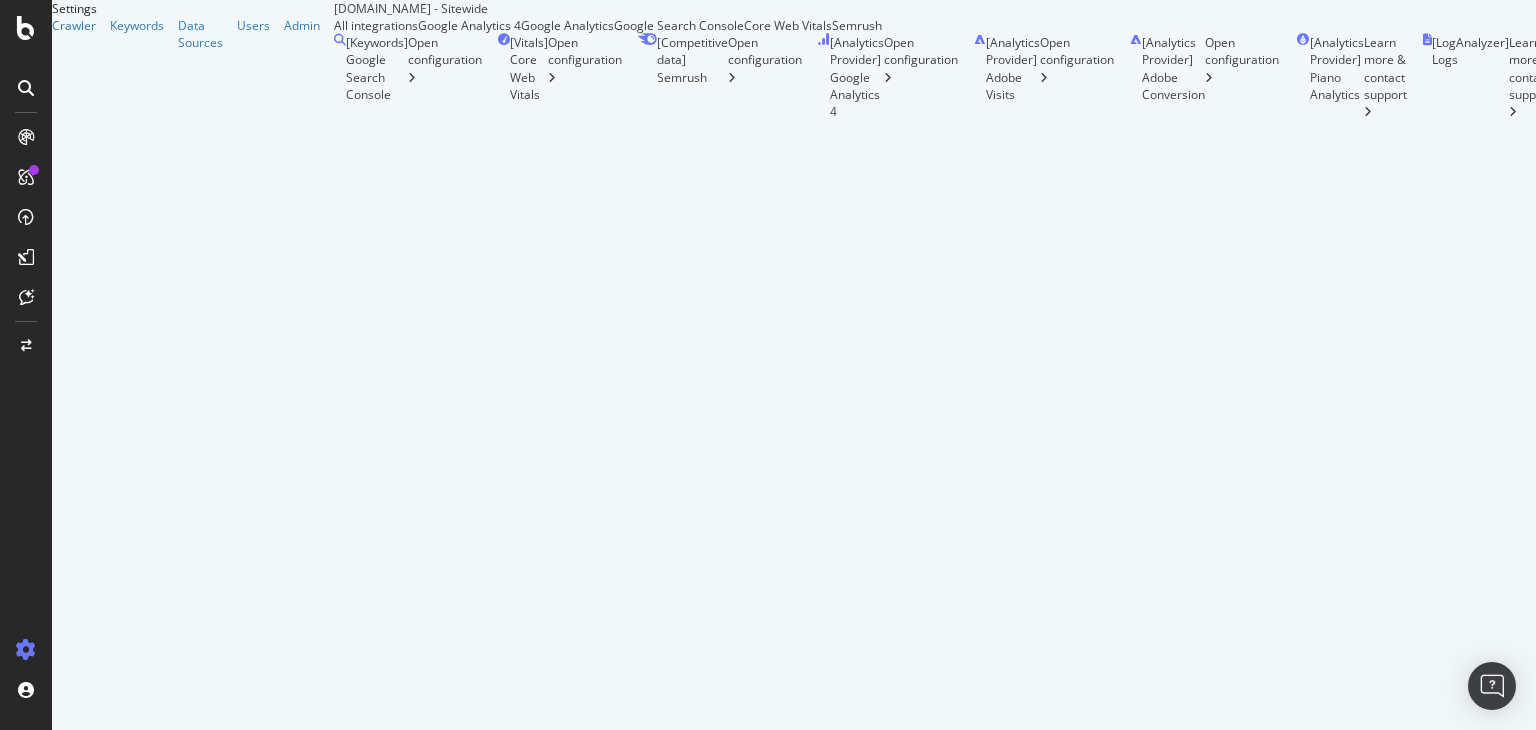 click on "Open configuration" at bounding box center [1077, 77] 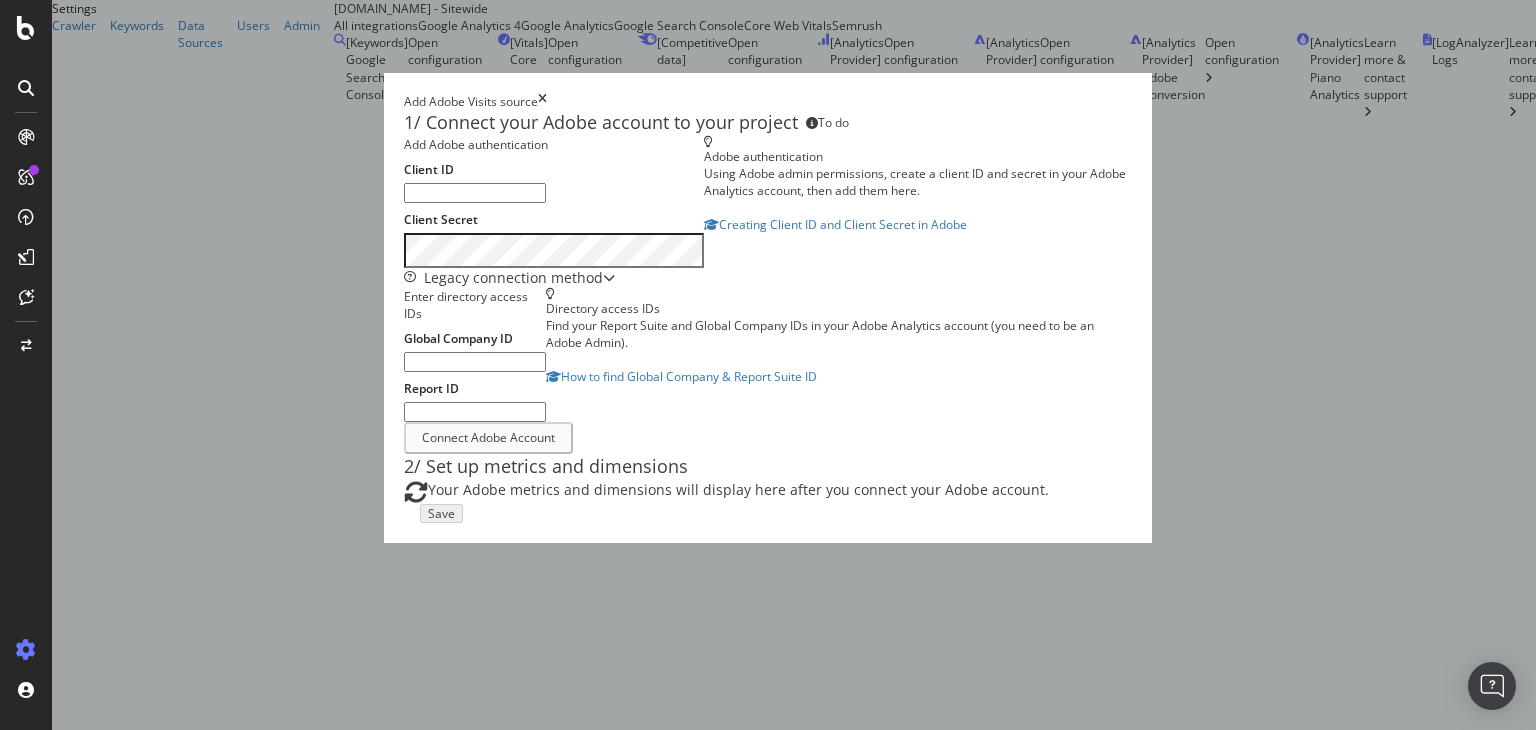 scroll, scrollTop: 200, scrollLeft: 0, axis: vertical 